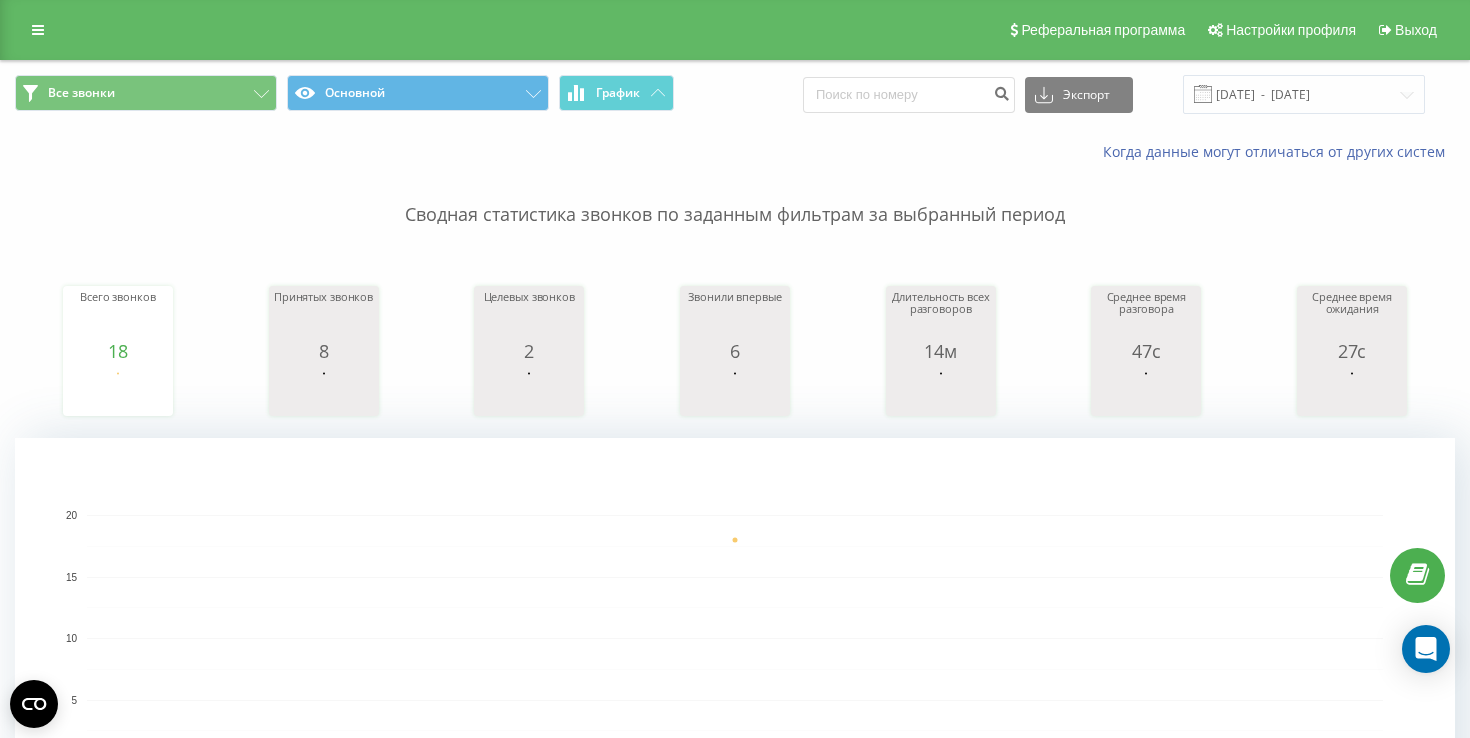 scroll, scrollTop: 0, scrollLeft: 0, axis: both 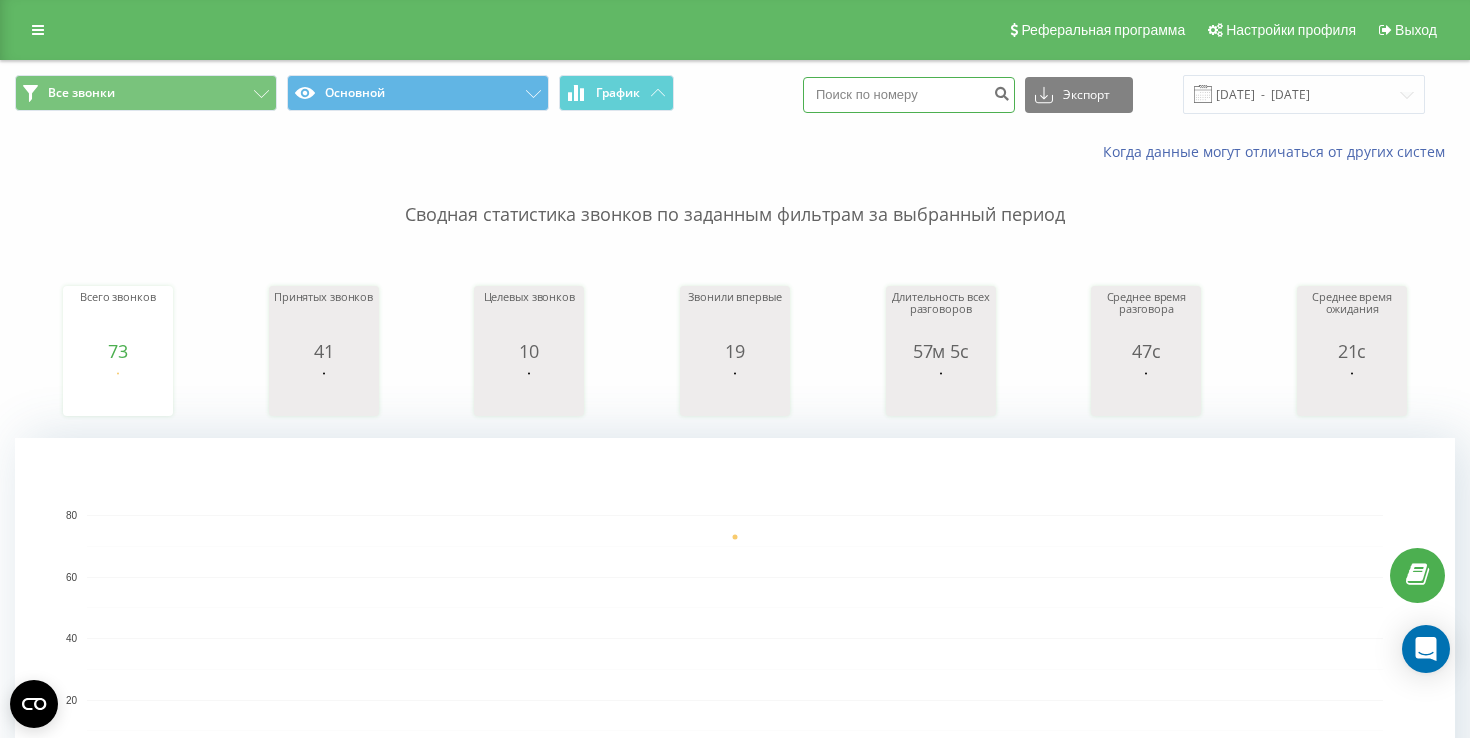 click at bounding box center [909, 95] 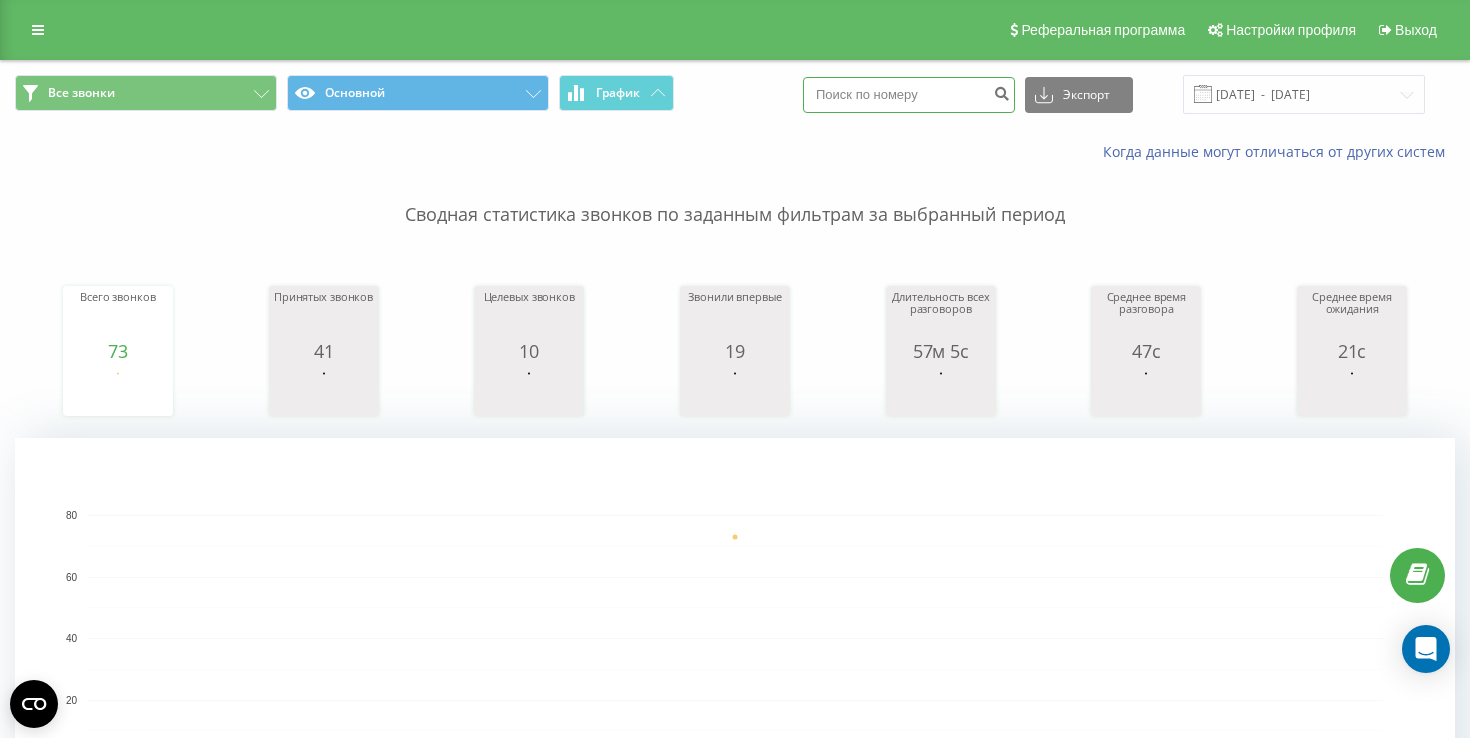 paste on "[PHONE_NUMBER]" 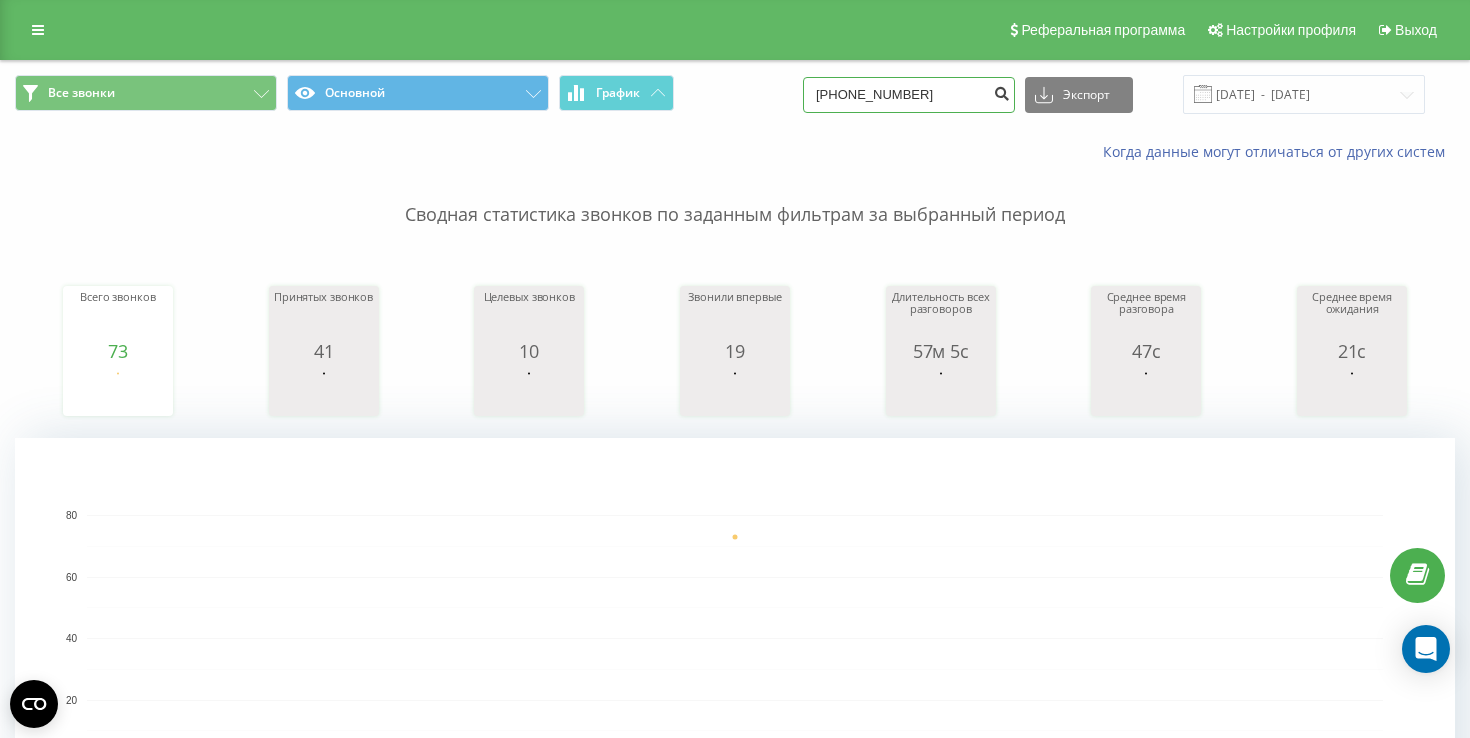 type on "[PHONE_NUMBER]" 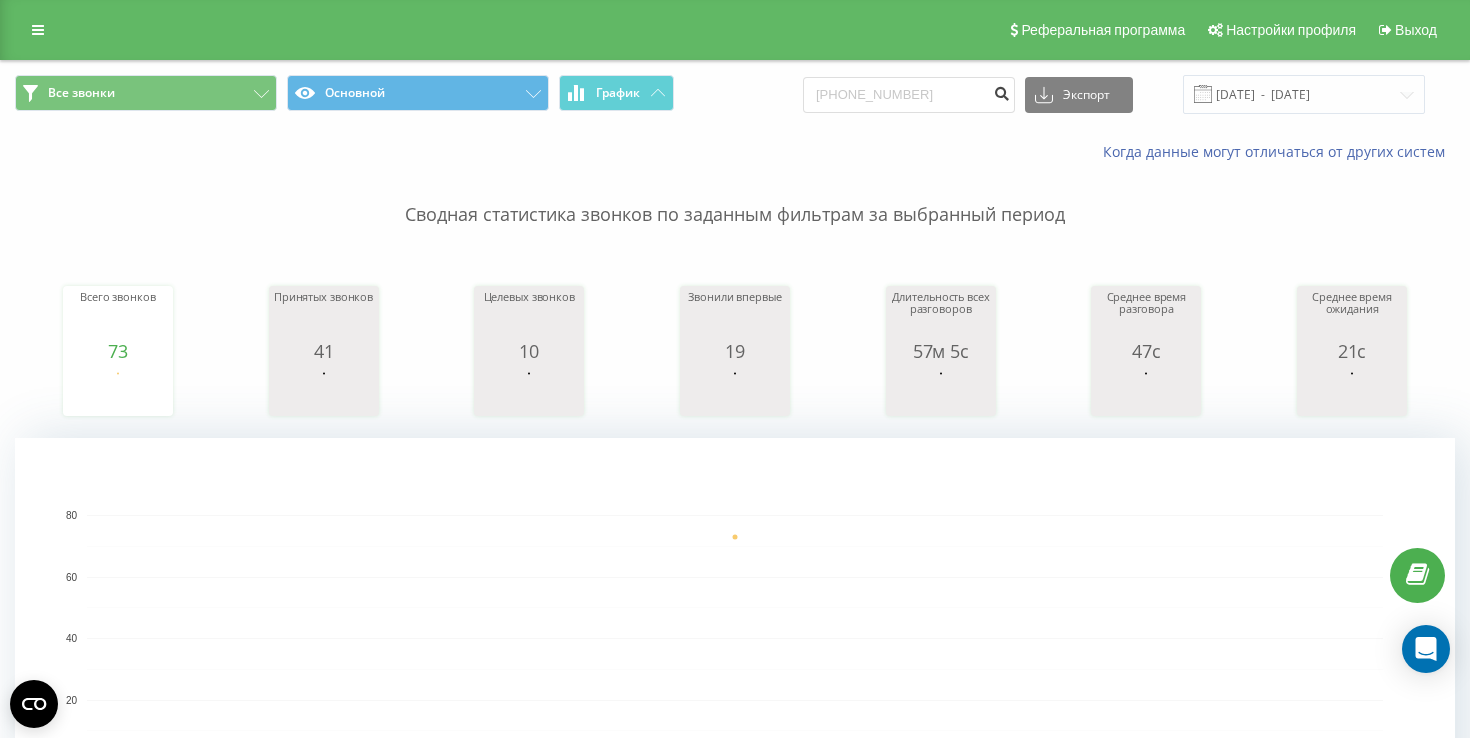 click at bounding box center [1001, 91] 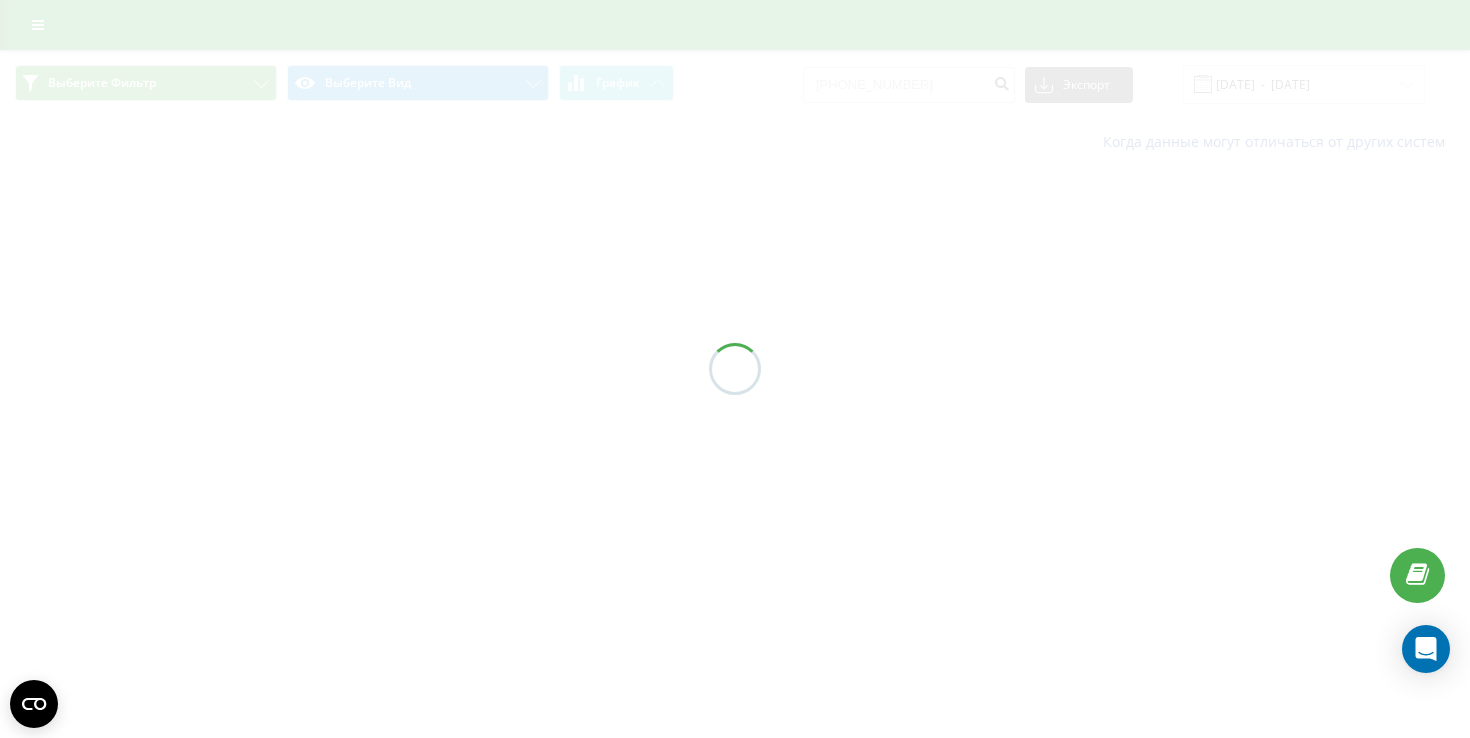 scroll, scrollTop: 0, scrollLeft: 0, axis: both 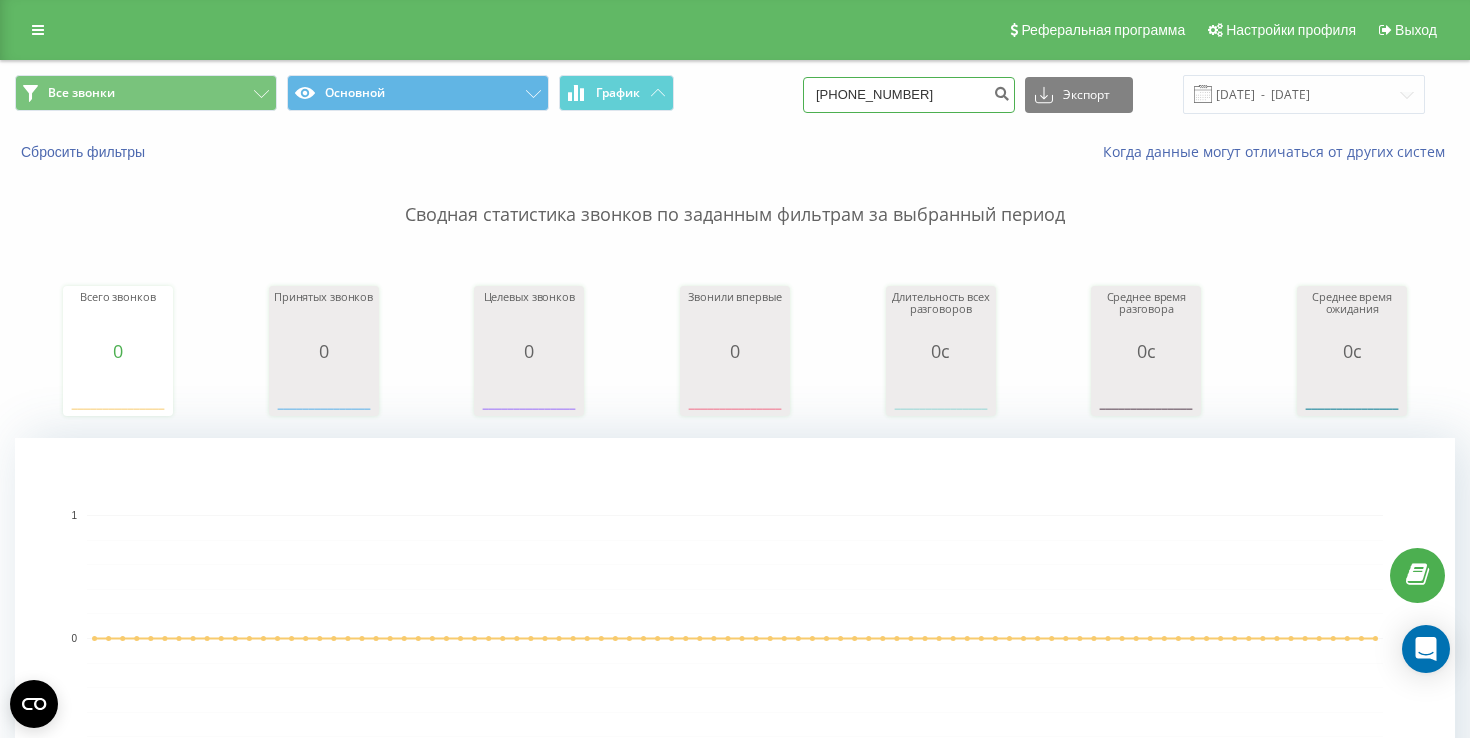click on "[PHONE_NUMBER]" at bounding box center [909, 95] 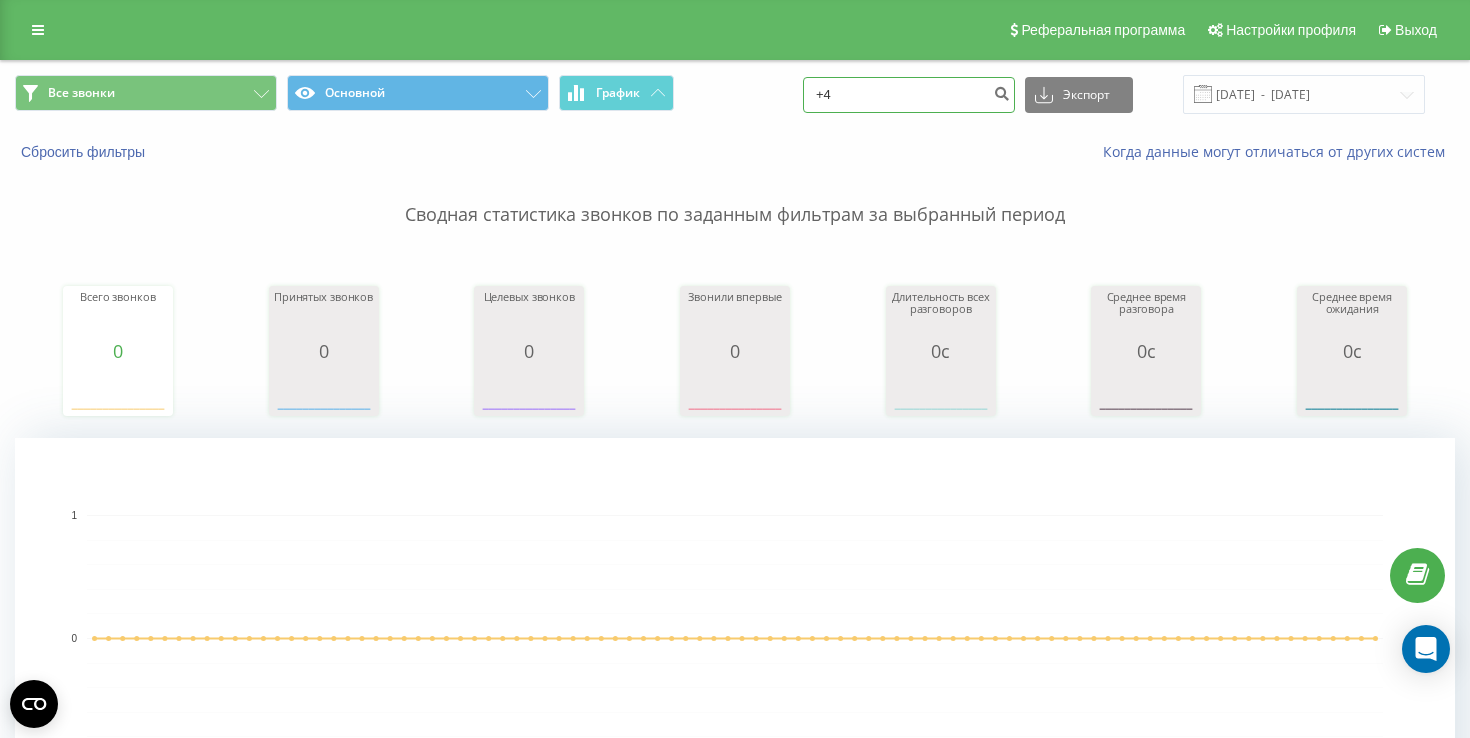 type on "+" 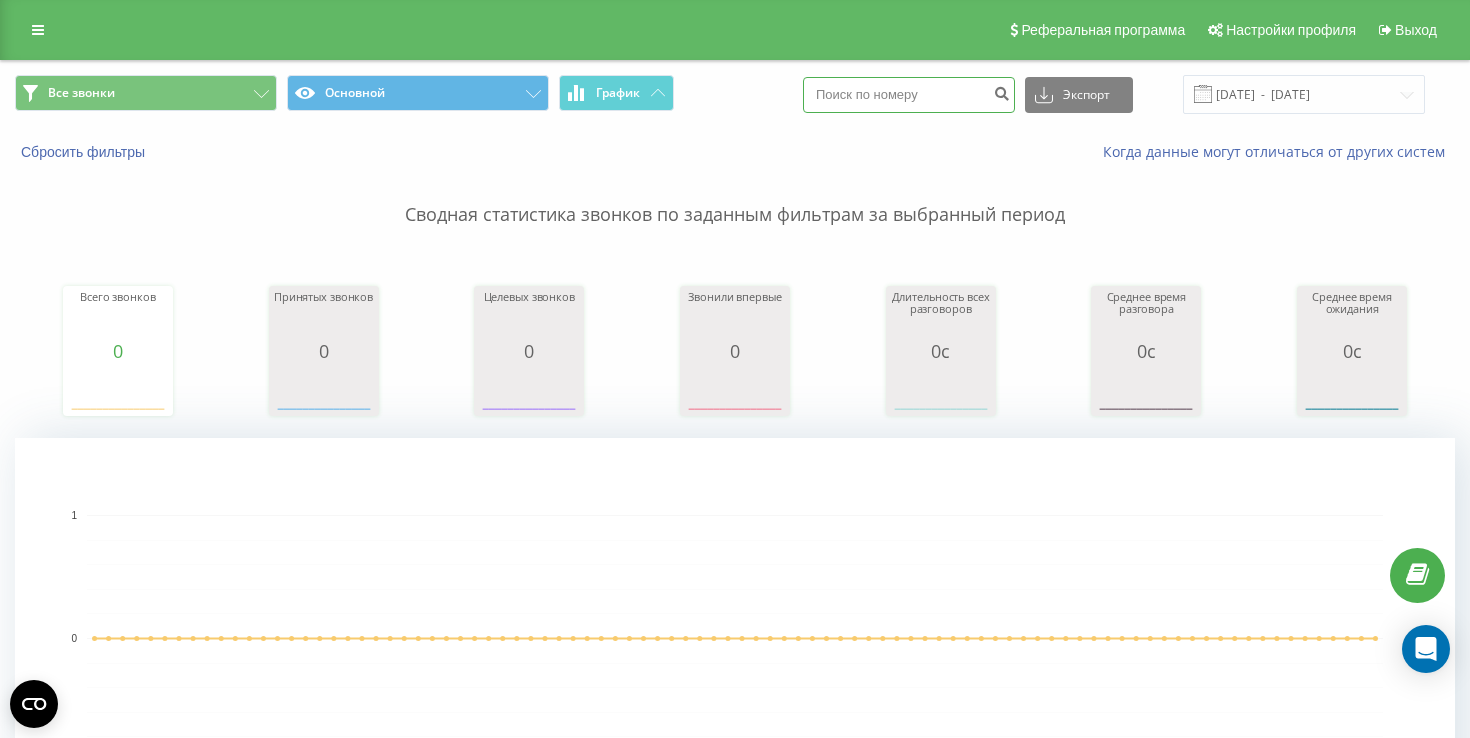 type 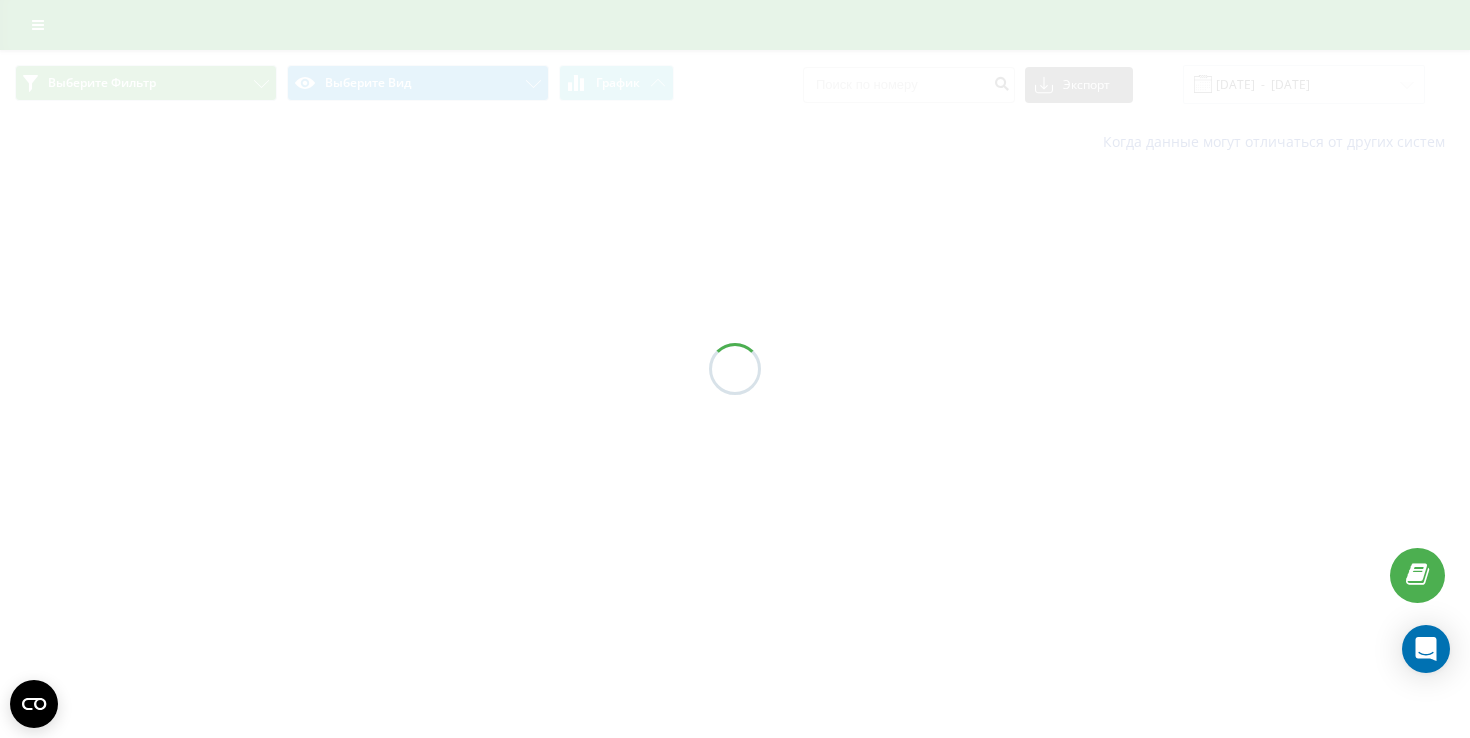 scroll, scrollTop: 0, scrollLeft: 0, axis: both 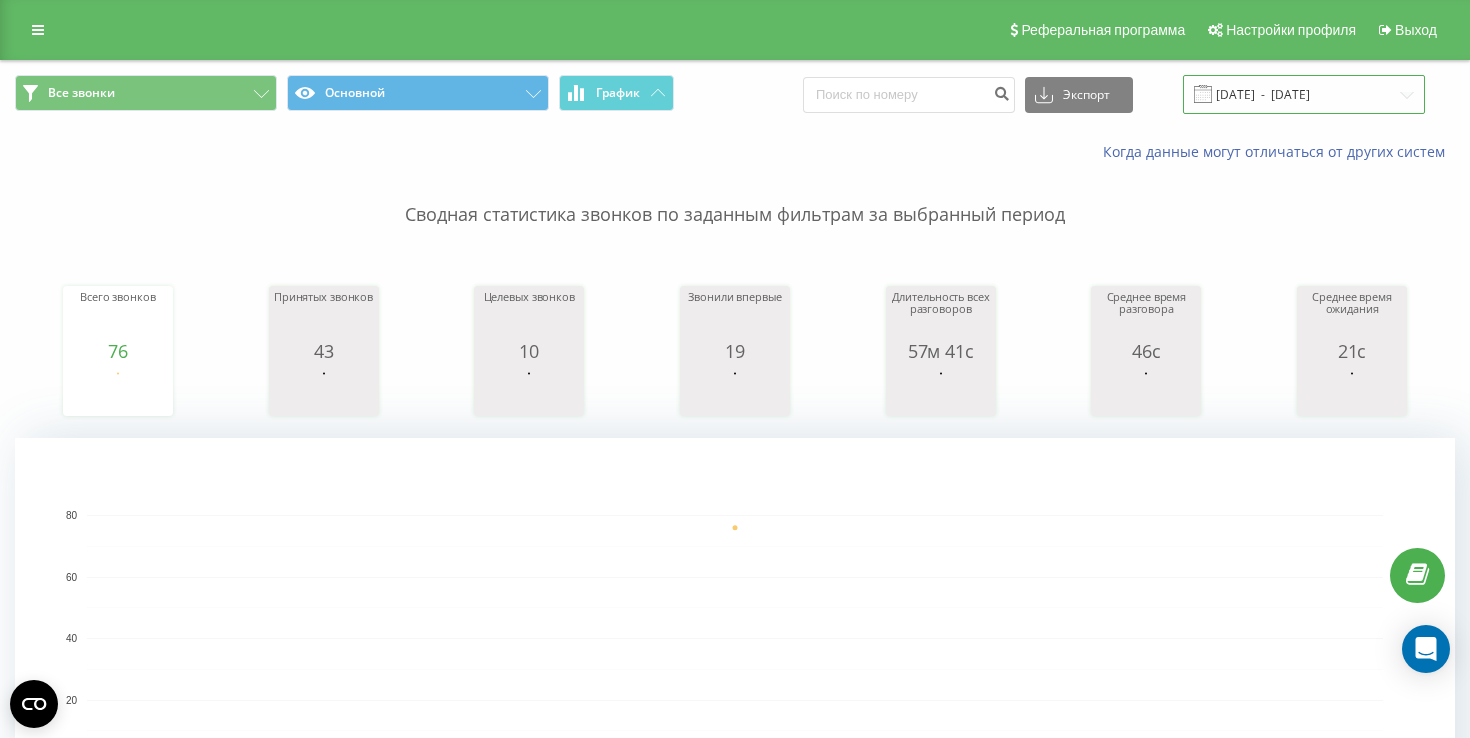click on "[DATE]  -  [DATE]" at bounding box center [1304, 94] 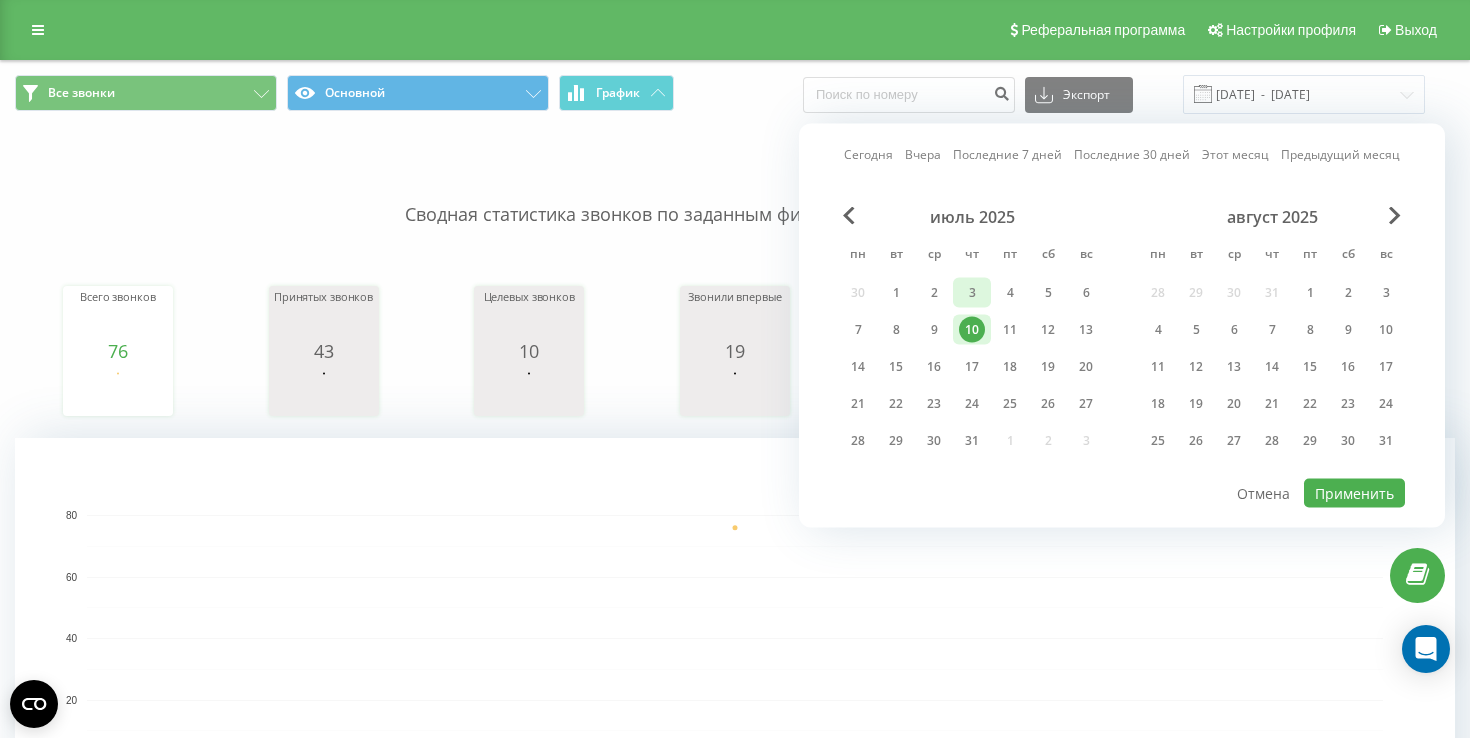 click on "3" at bounding box center (972, 293) 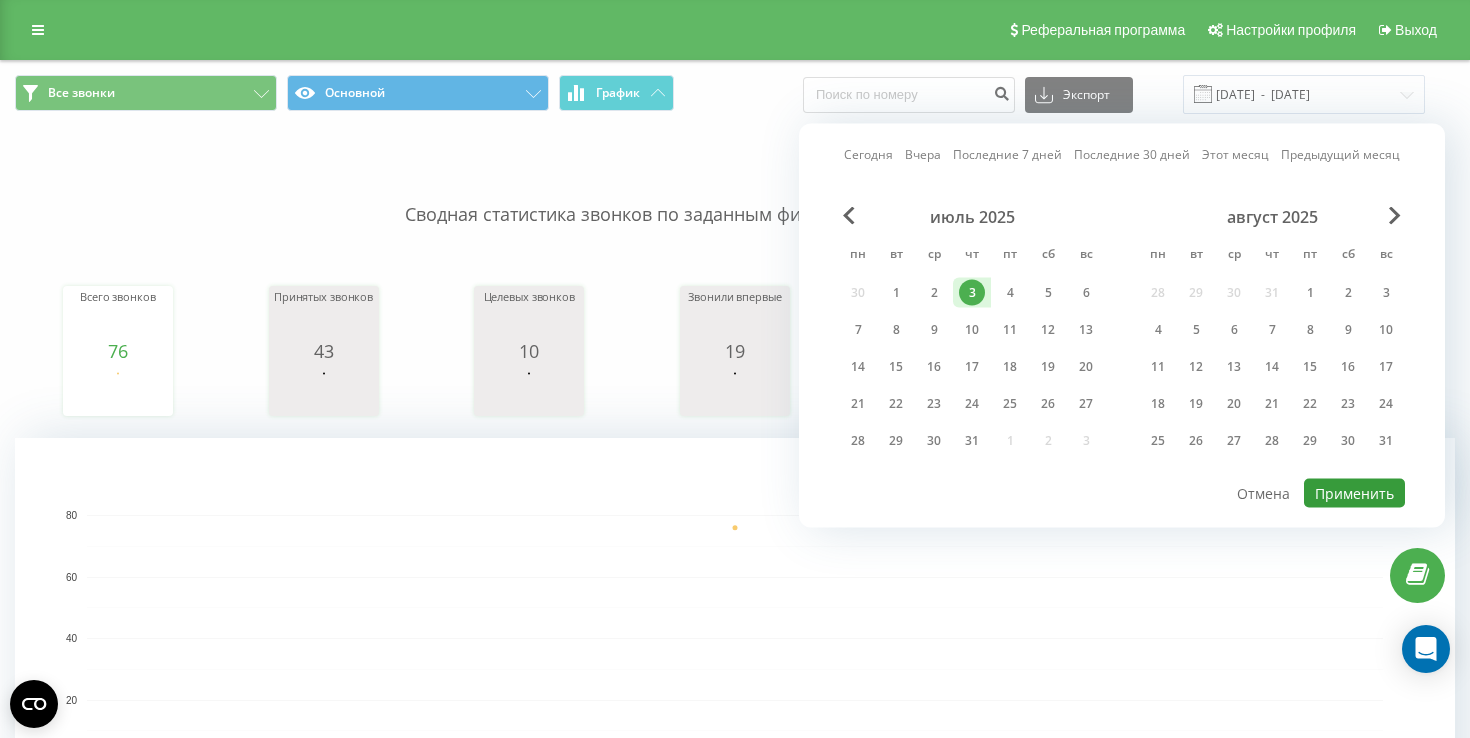 click on "Применить" at bounding box center (1354, 493) 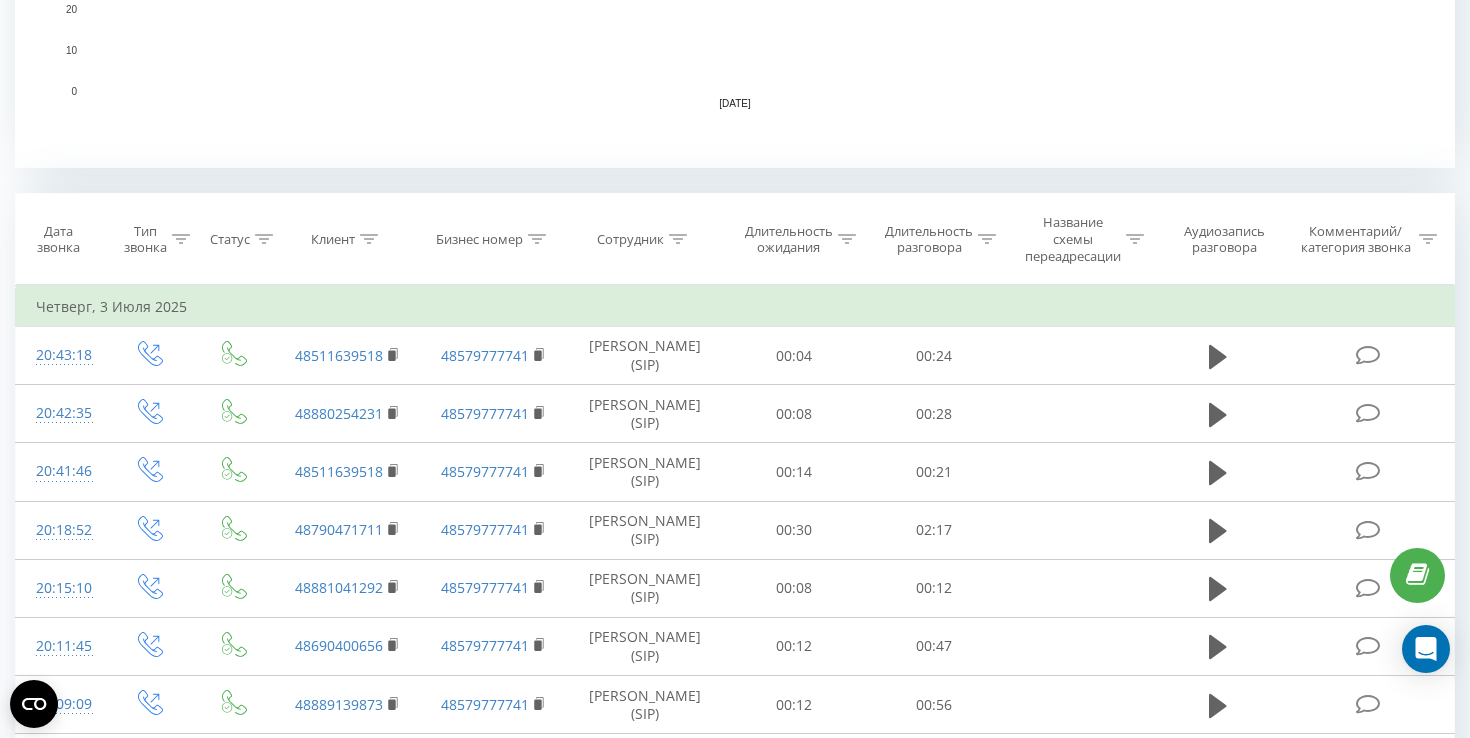 scroll, scrollTop: 1789, scrollLeft: 0, axis: vertical 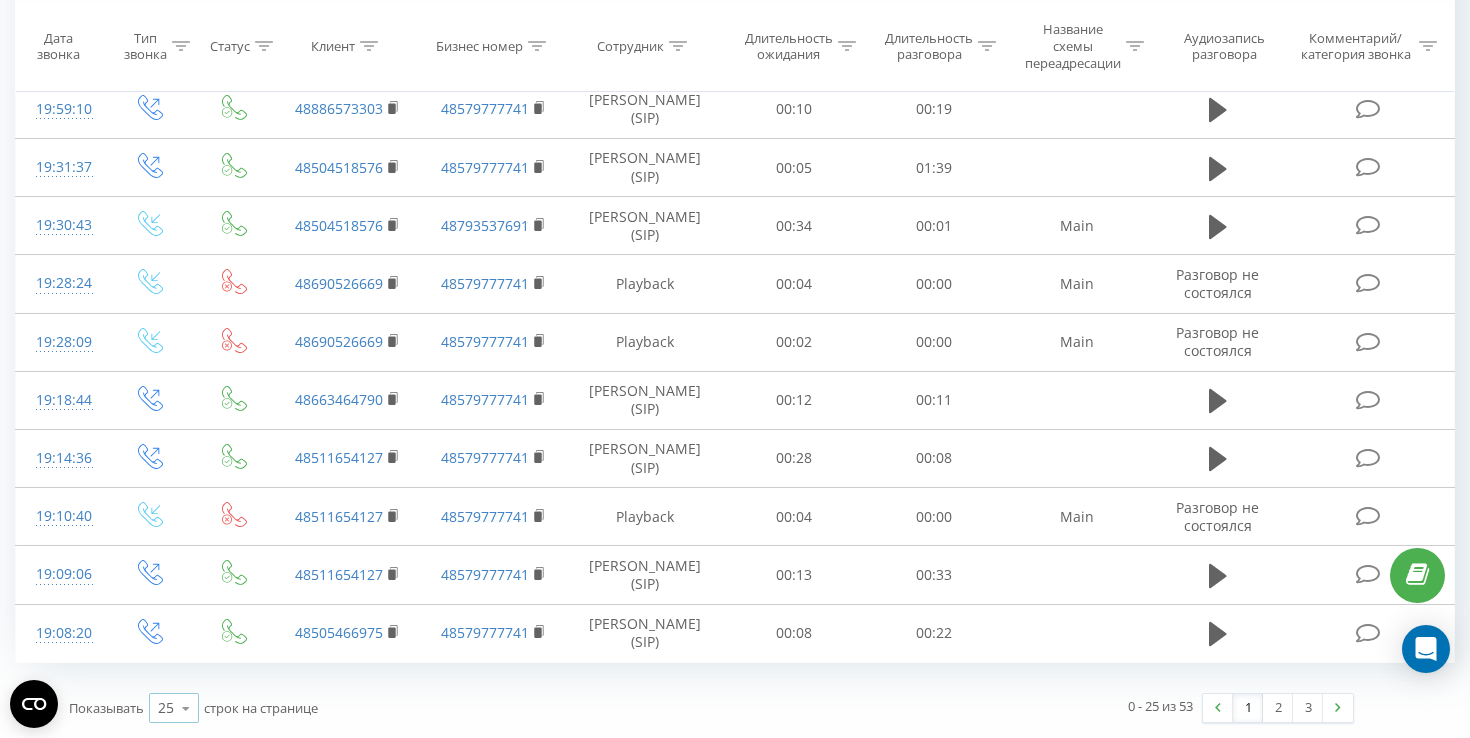 click at bounding box center (186, 708) 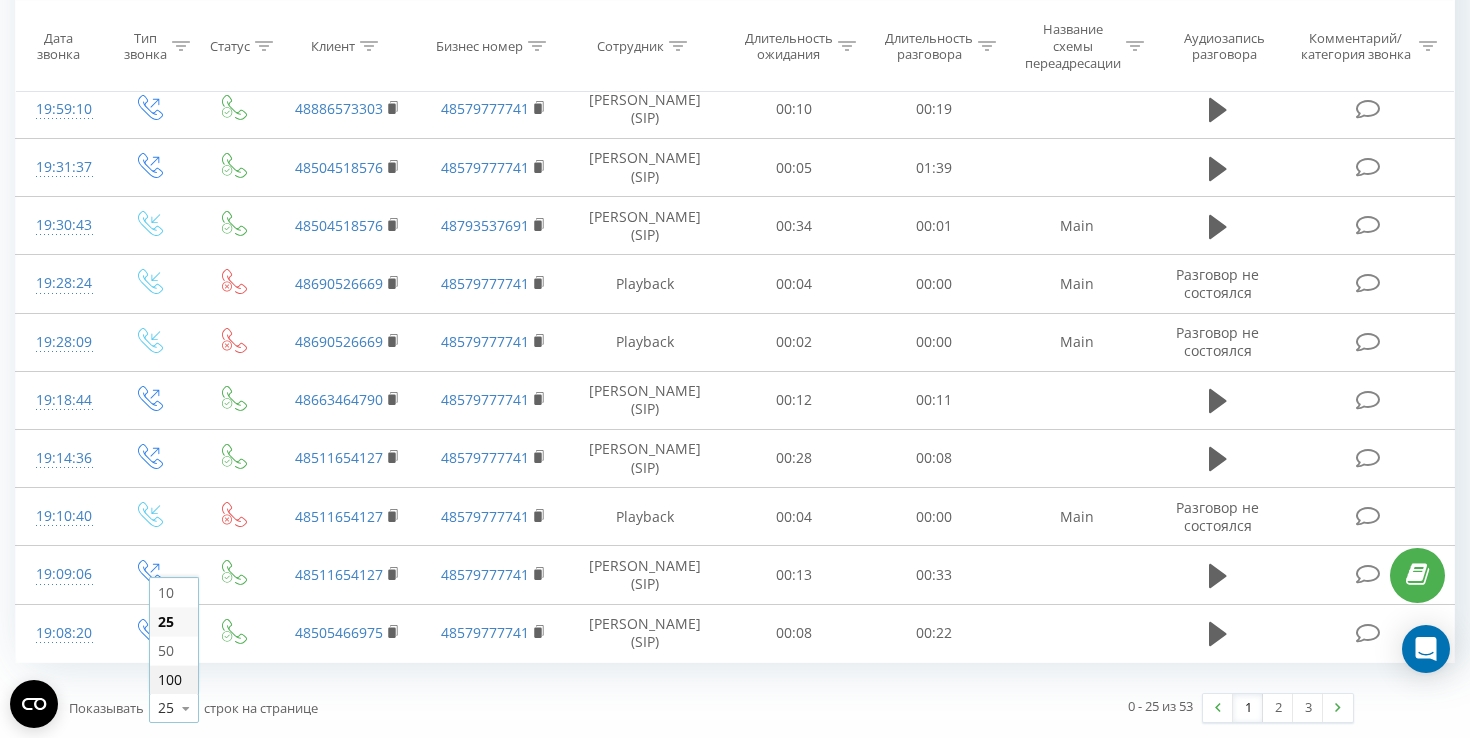 click on "100" at bounding box center [170, 679] 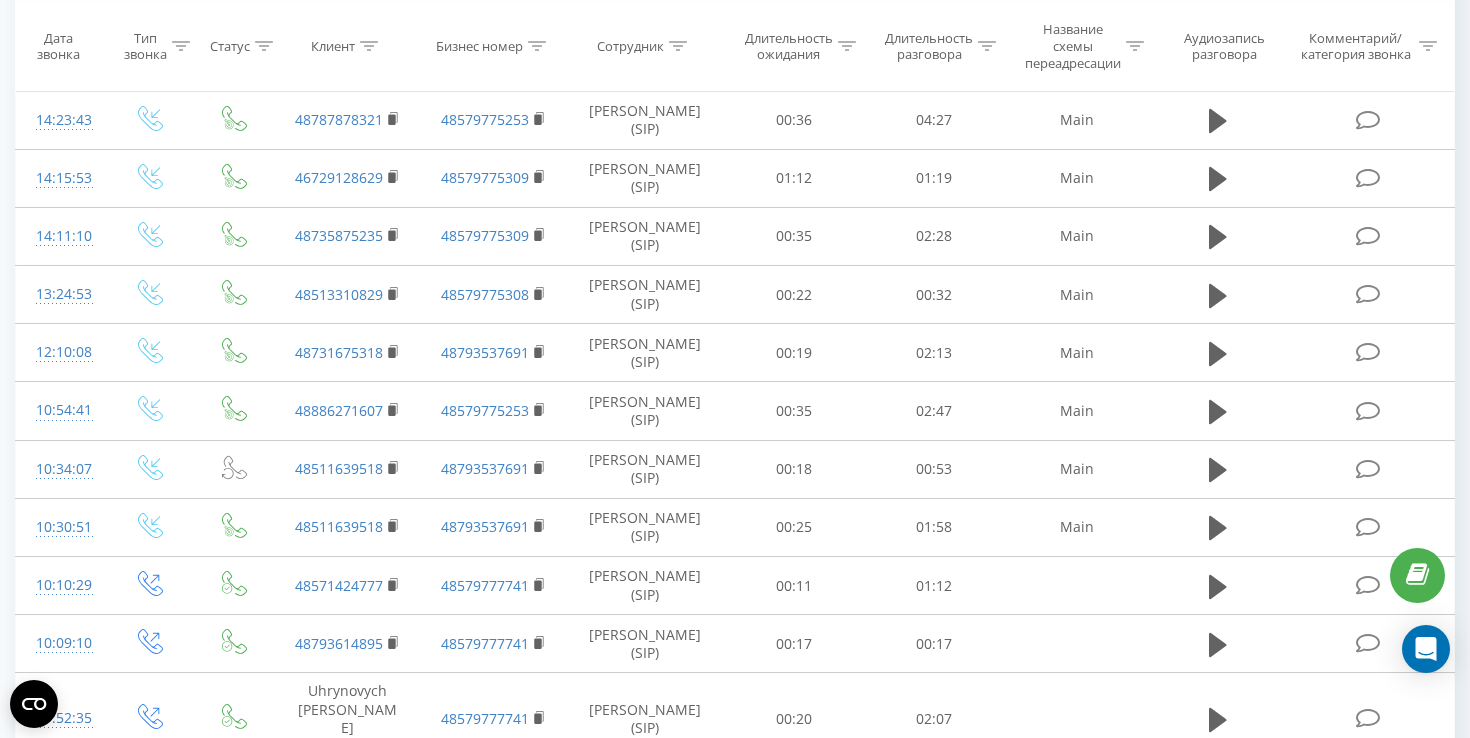 scroll, scrollTop: 3449, scrollLeft: 0, axis: vertical 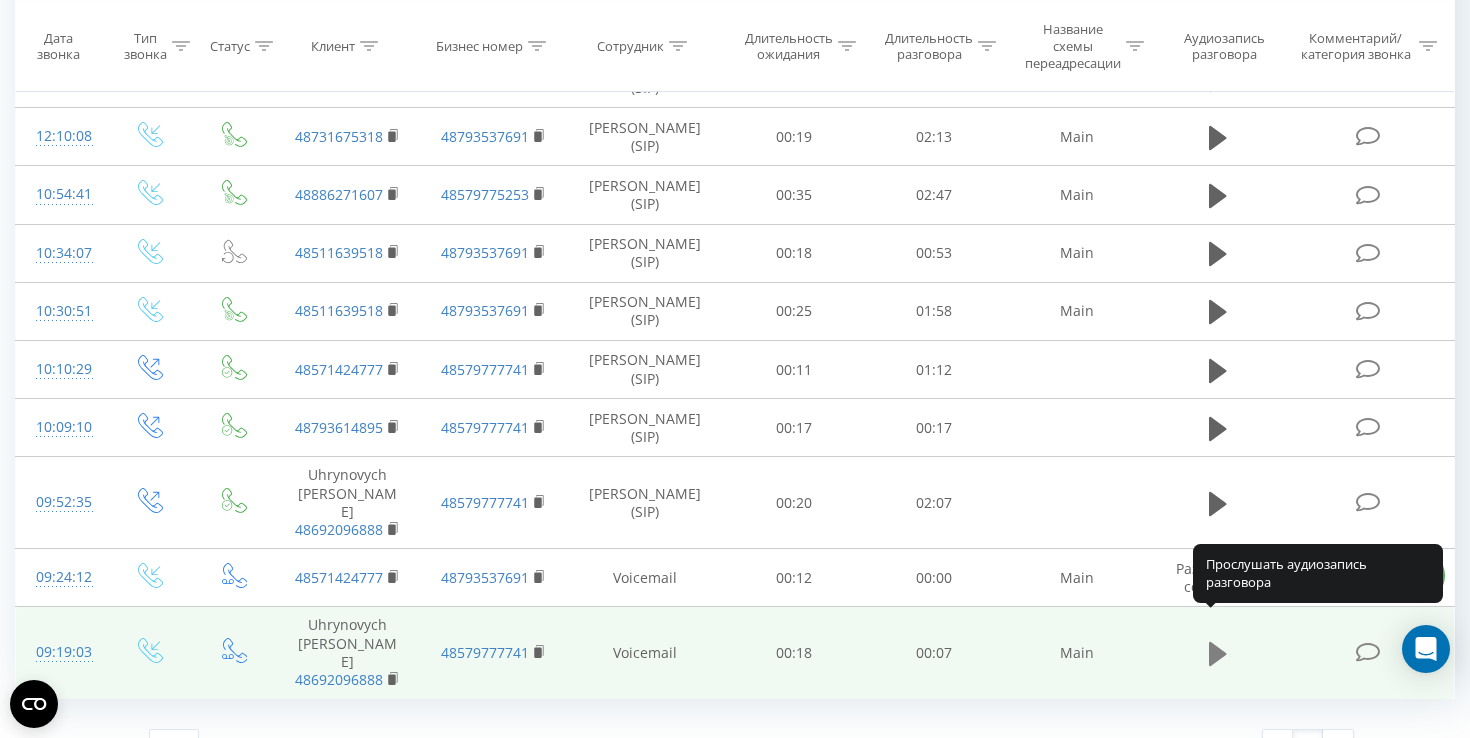 click 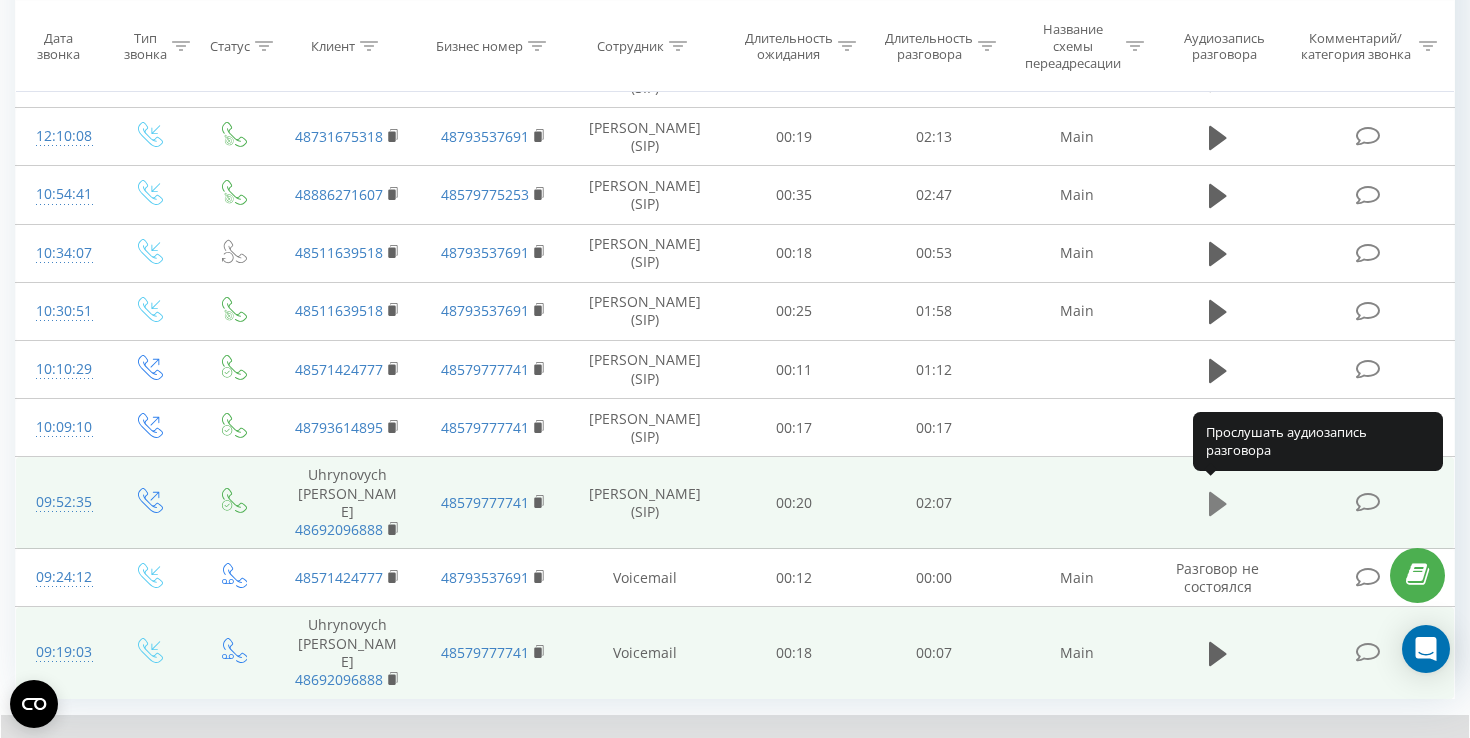 click 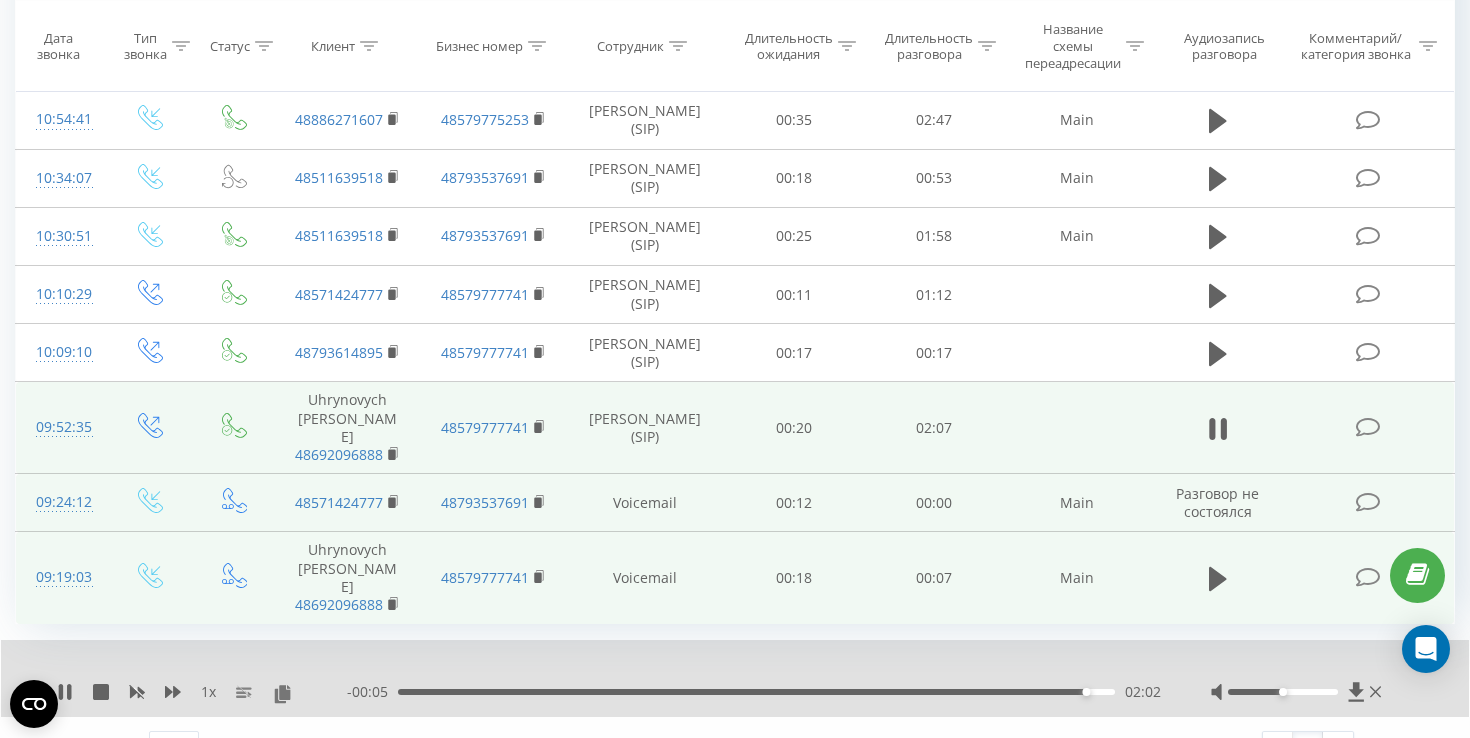scroll, scrollTop: 3526, scrollLeft: 0, axis: vertical 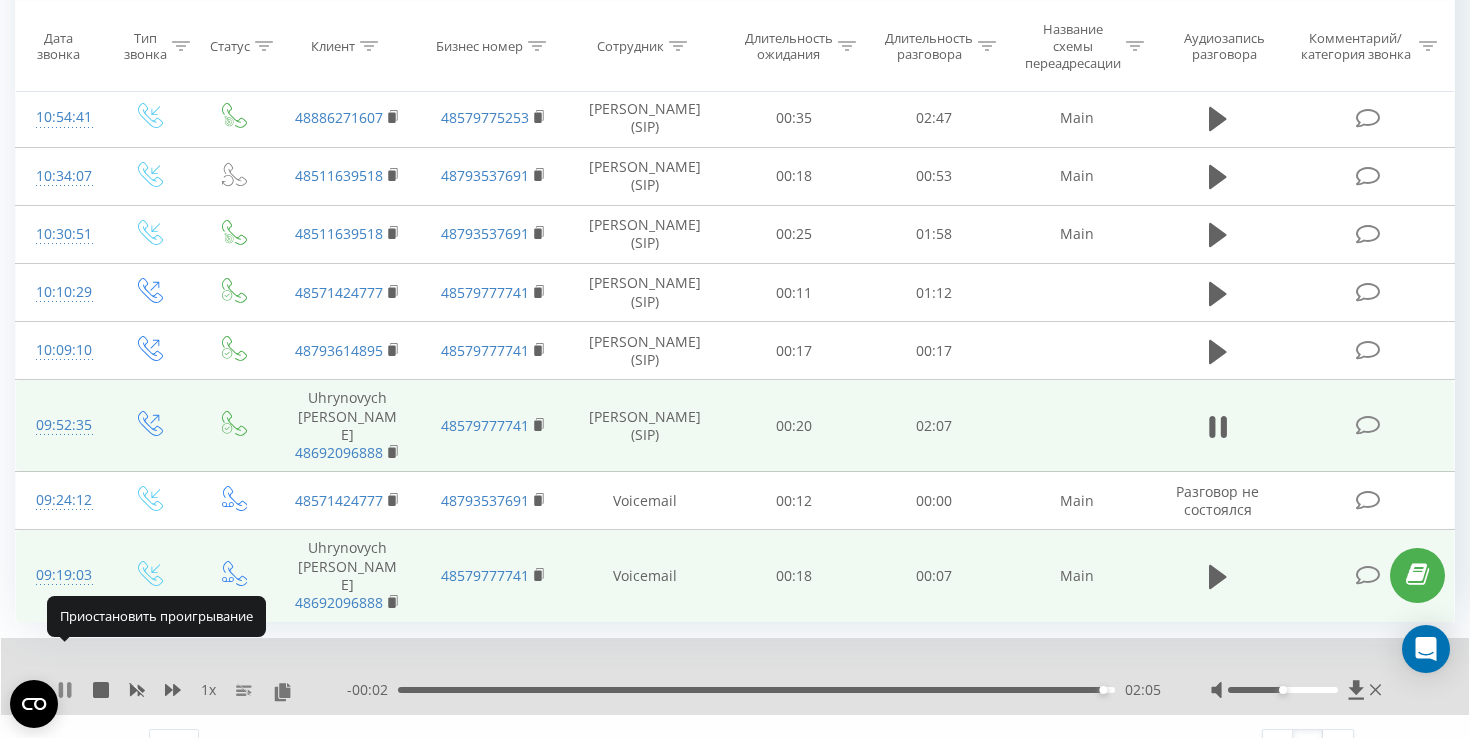 click 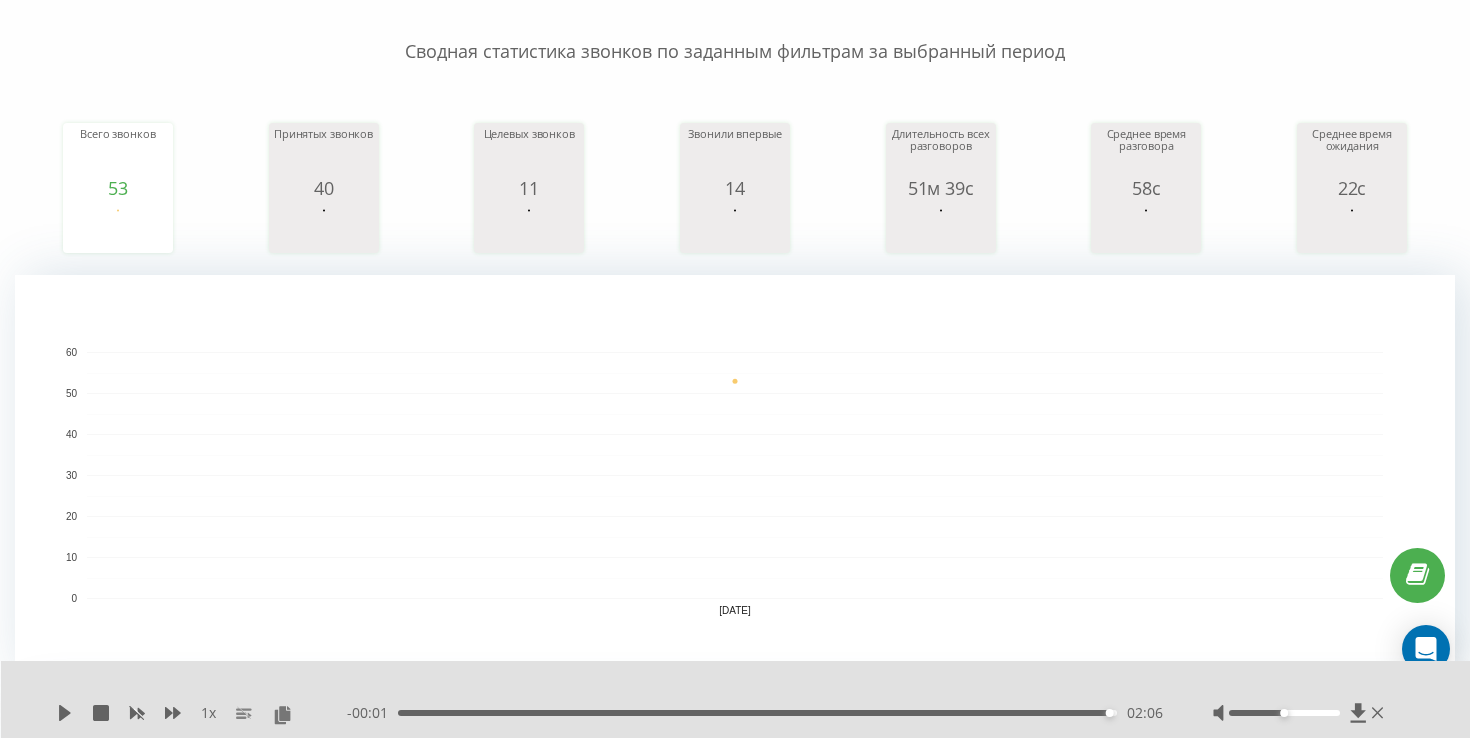 scroll, scrollTop: 0, scrollLeft: 0, axis: both 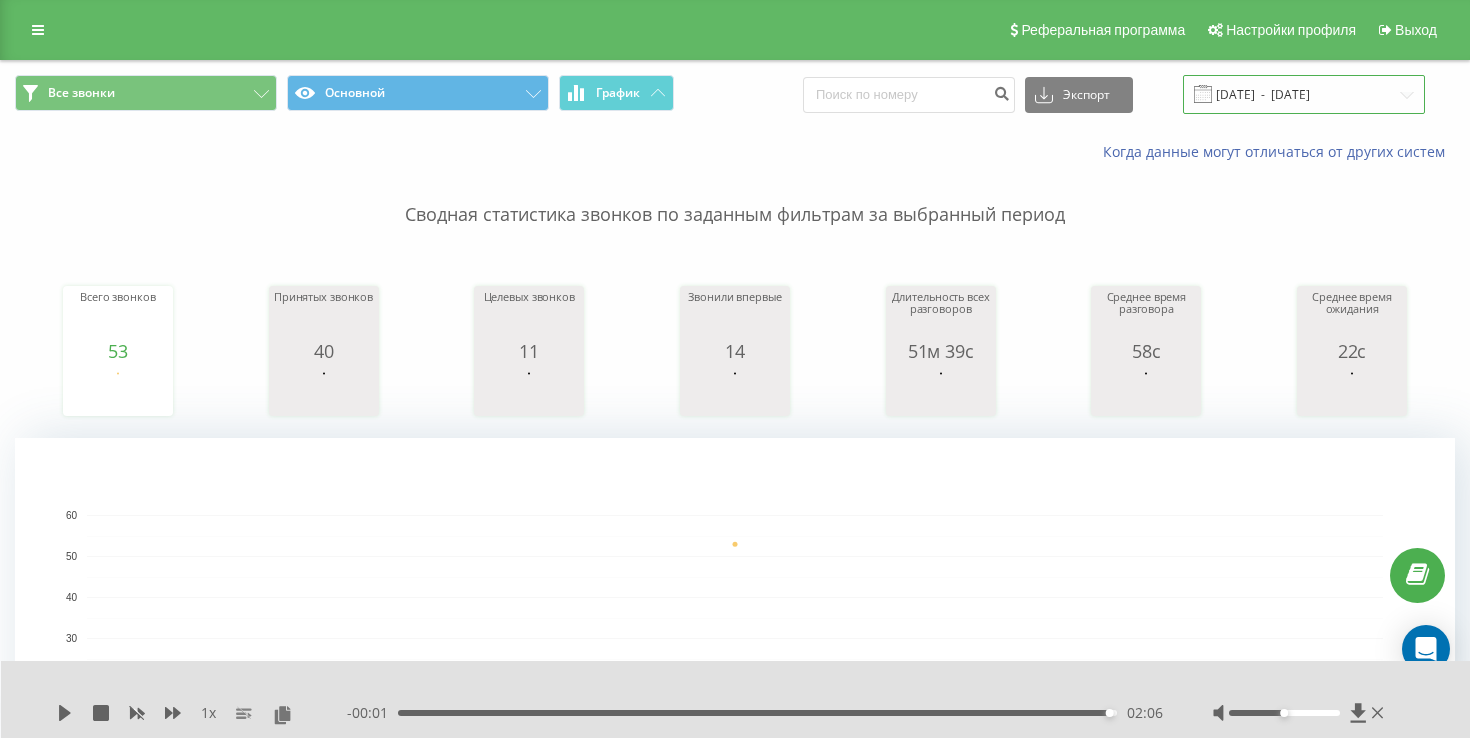 click on "03.07.2025  -  03.07.2025" at bounding box center (1304, 94) 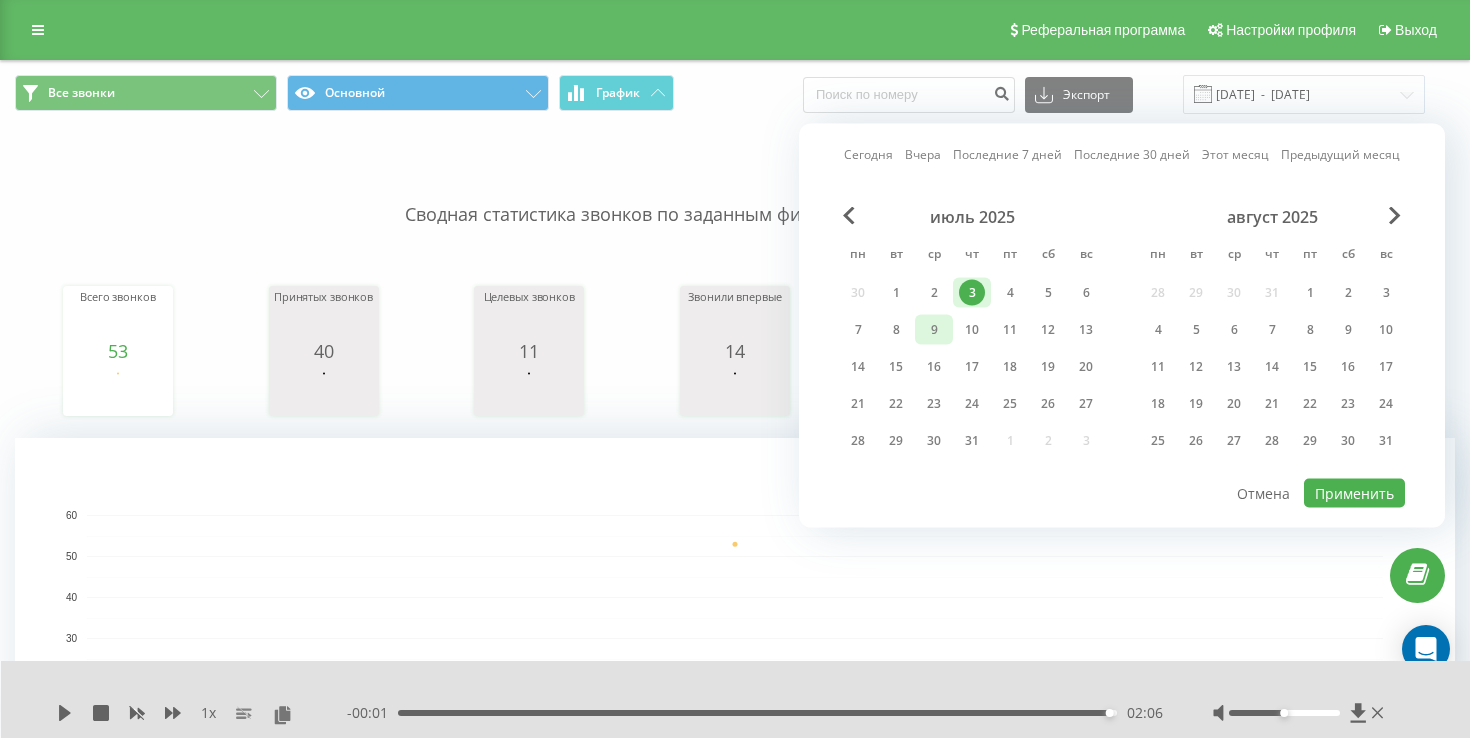 click on "9" at bounding box center [934, 330] 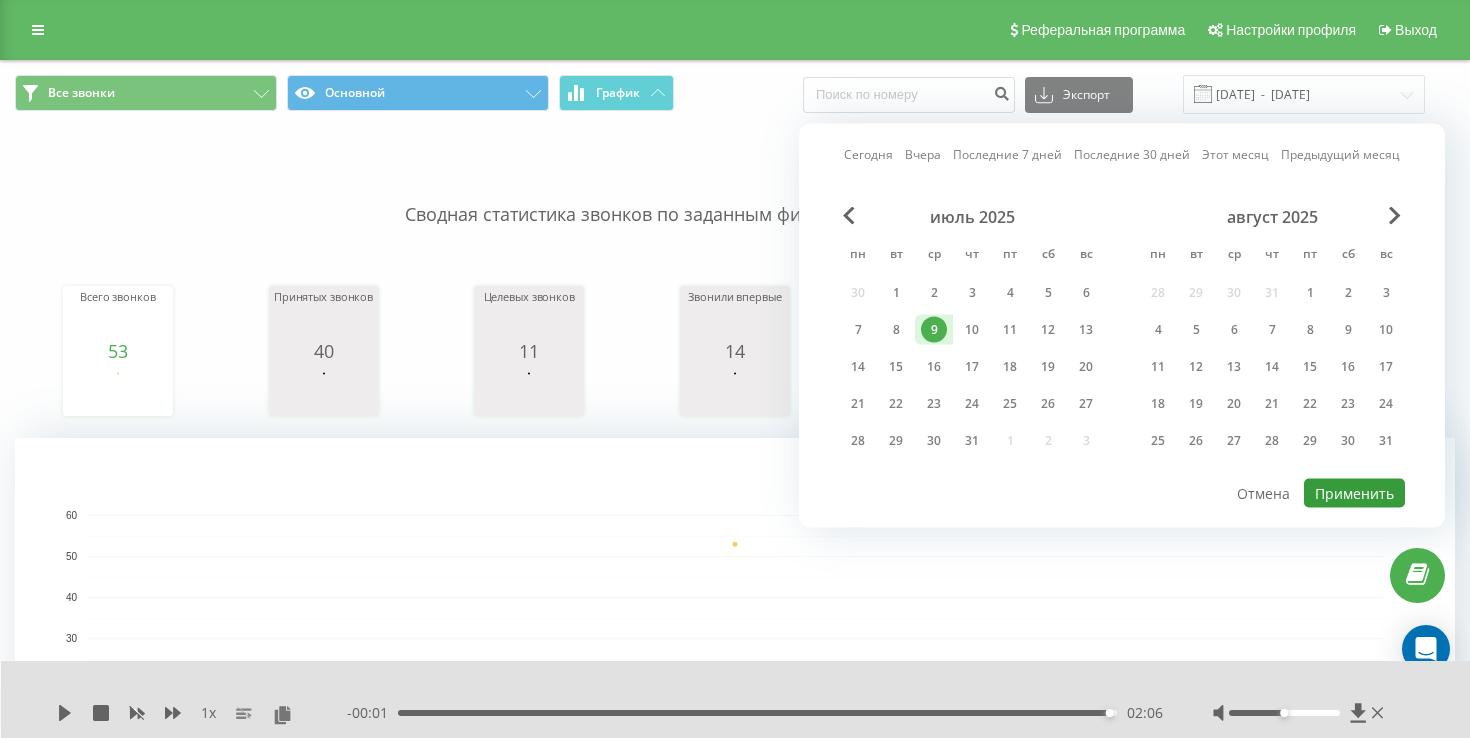 click on "Применить" at bounding box center [1354, 493] 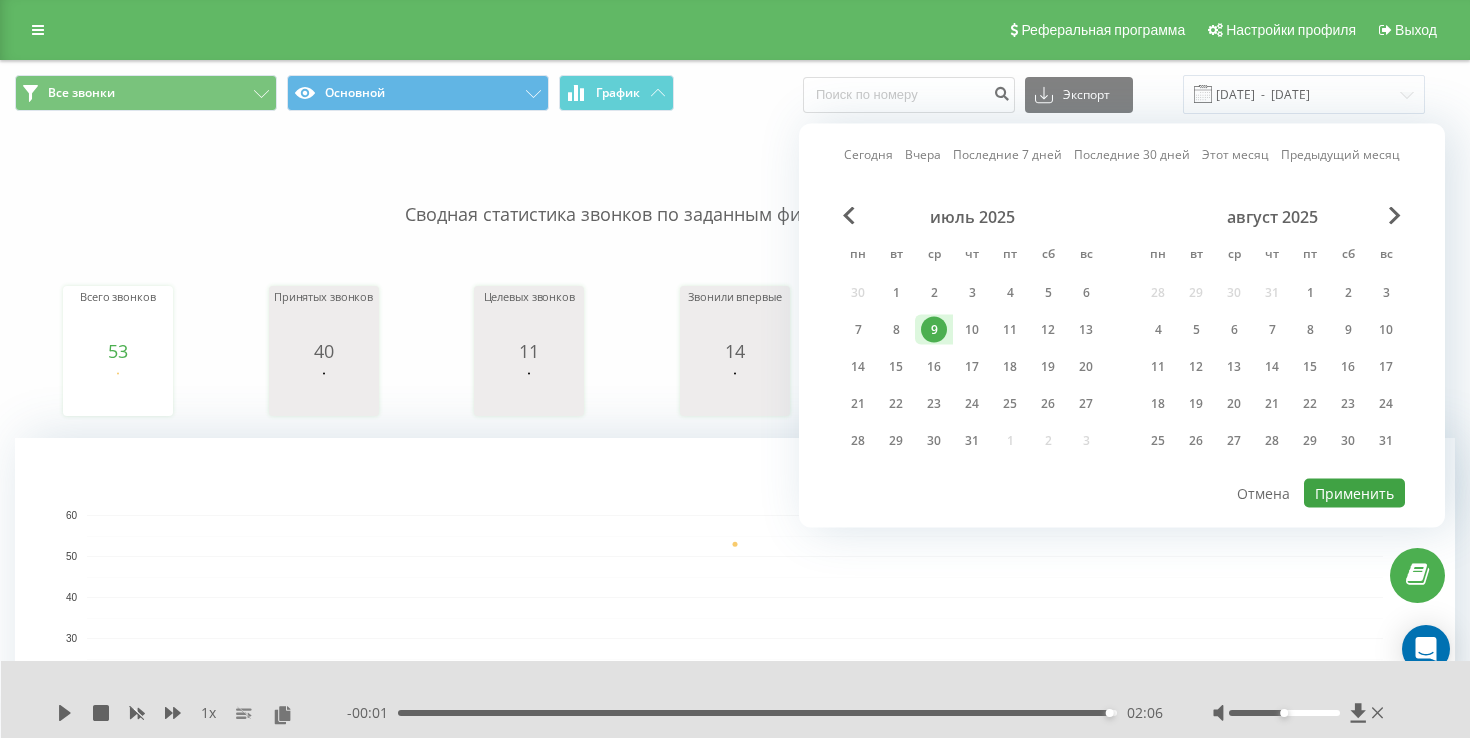 type on "09.07.2025  -  09.07.2025" 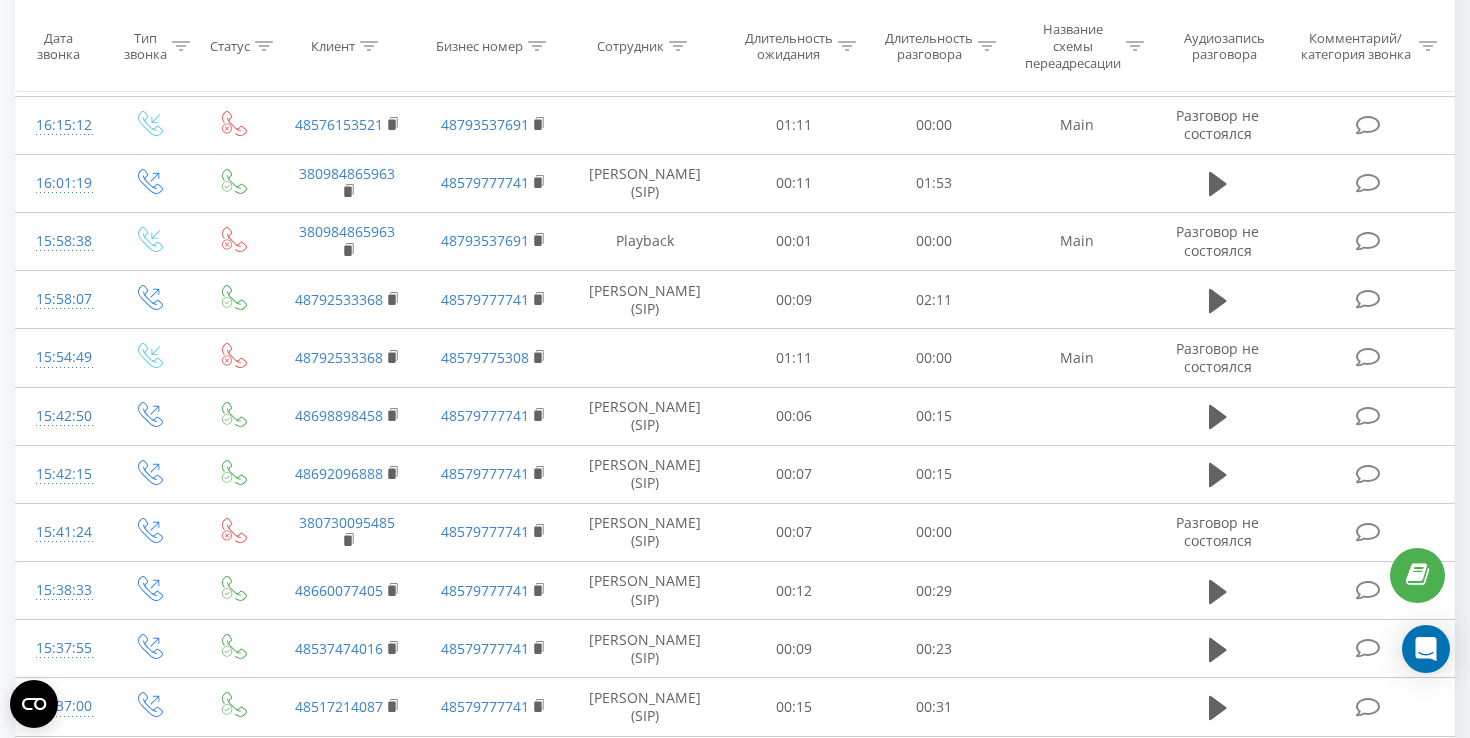scroll, scrollTop: 2008, scrollLeft: 0, axis: vertical 